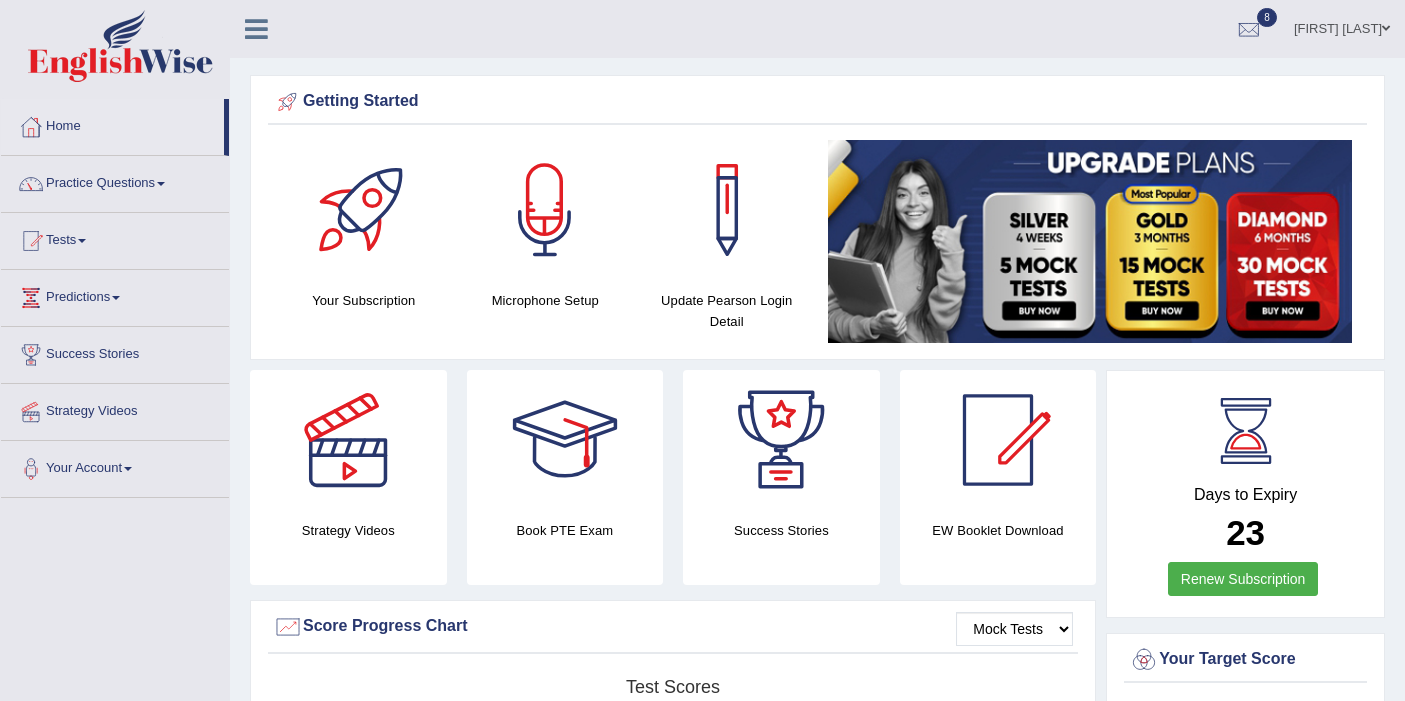 scroll, scrollTop: 625, scrollLeft: 0, axis: vertical 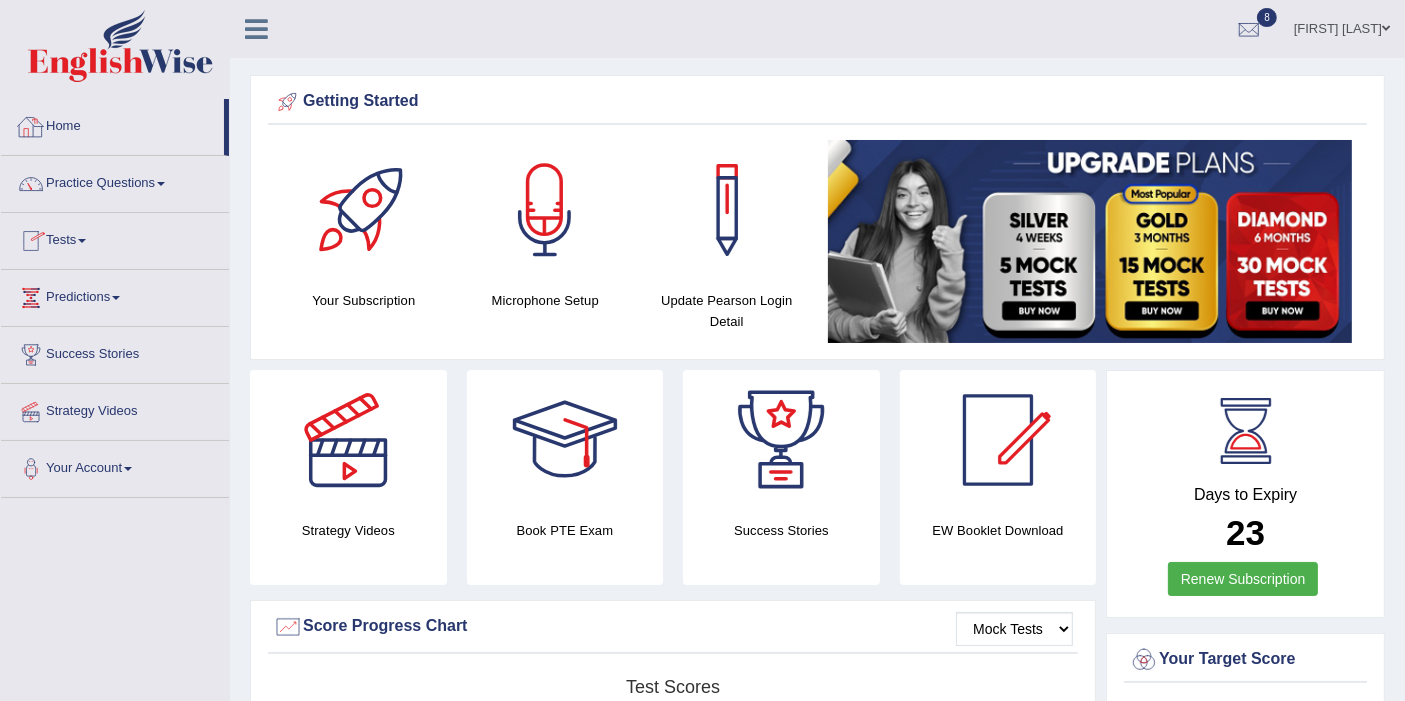 click at bounding box center (120, 46) 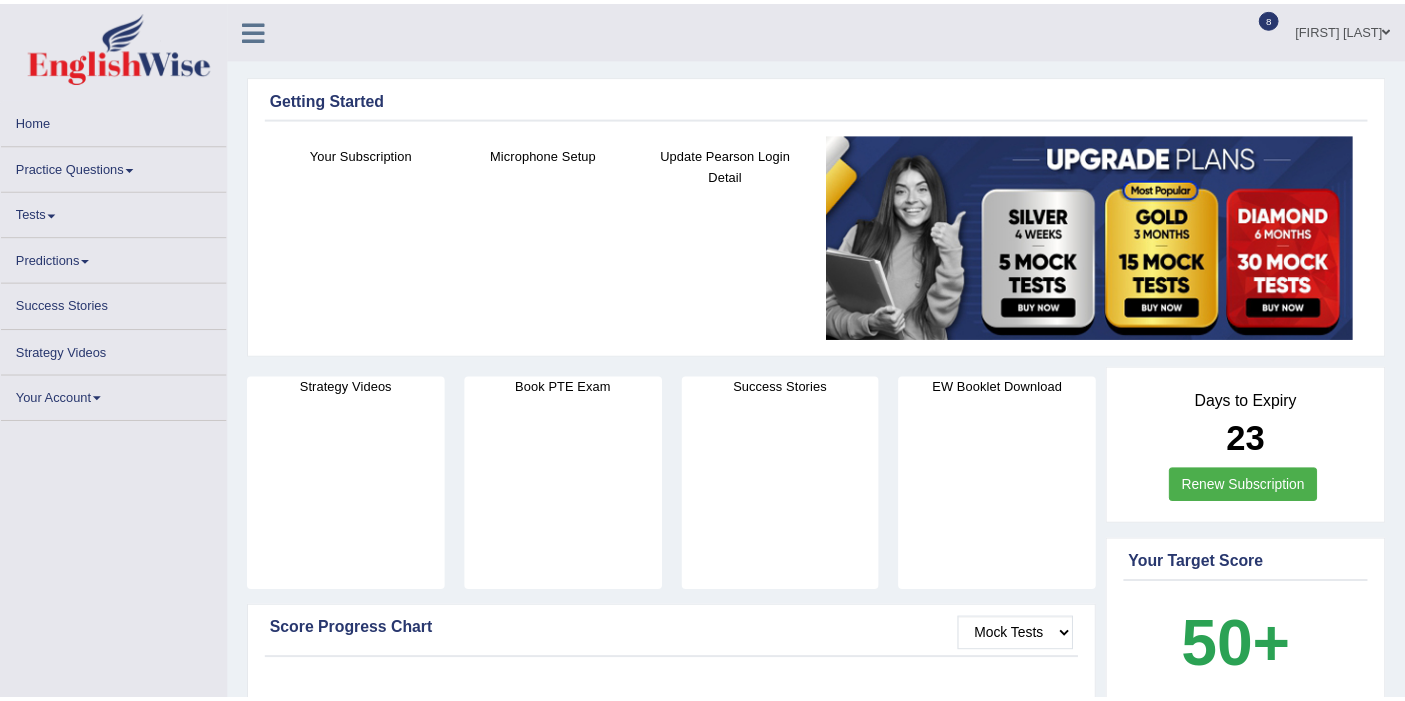 scroll, scrollTop: 0, scrollLeft: 0, axis: both 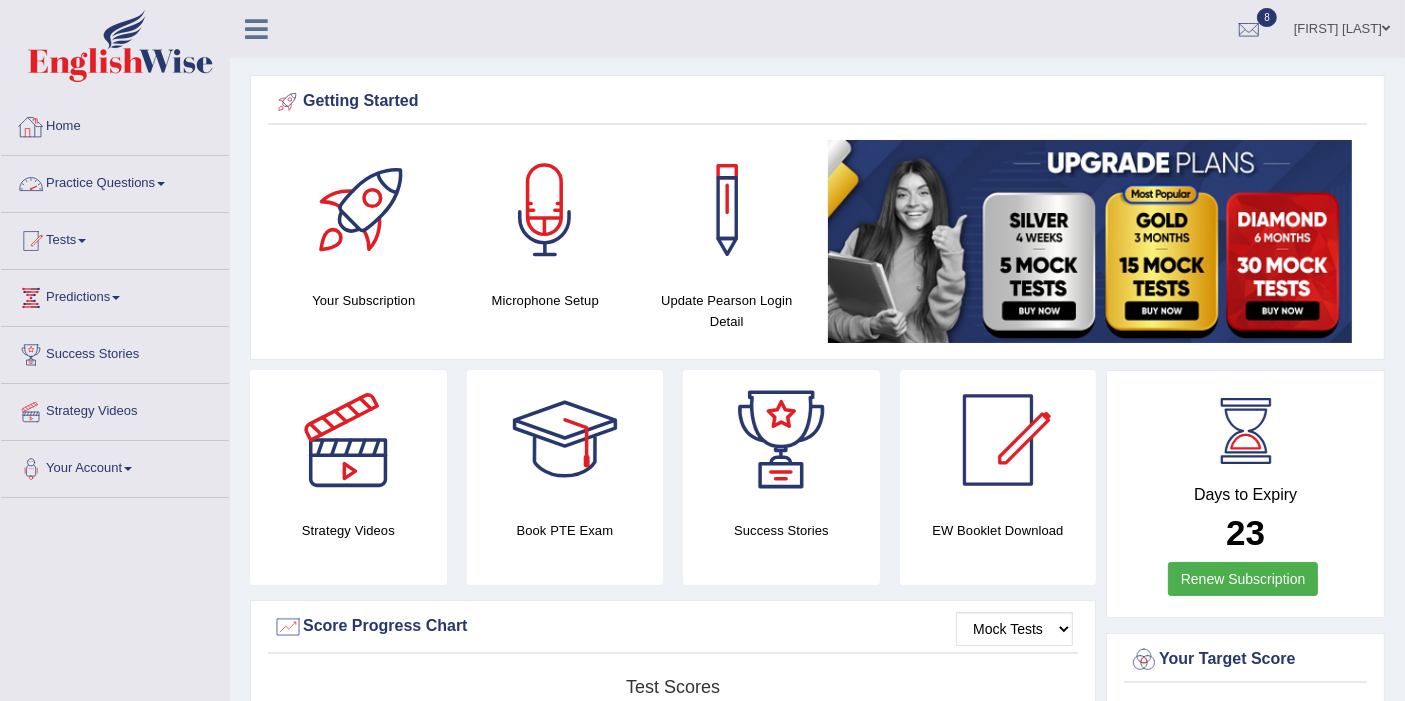 click on "Practice Questions" at bounding box center [115, 181] 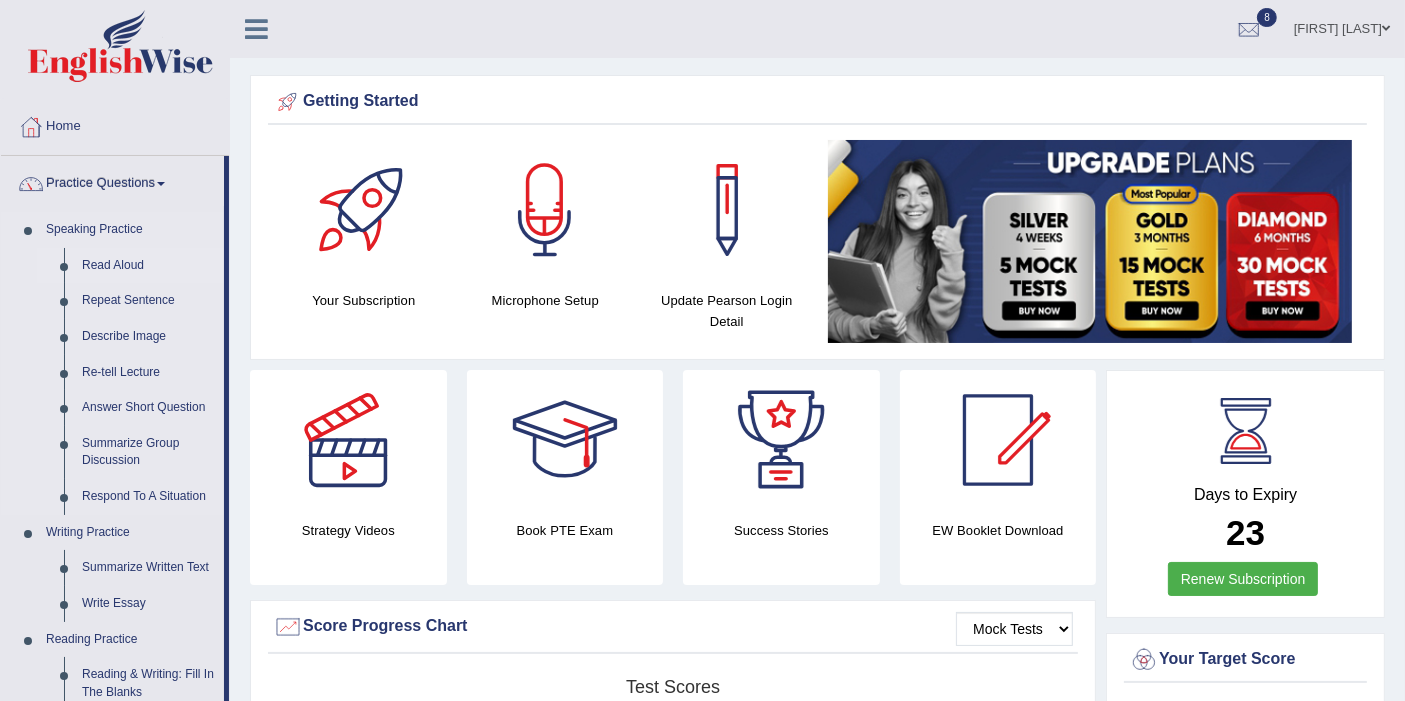 click on "Read Aloud" at bounding box center (148, 266) 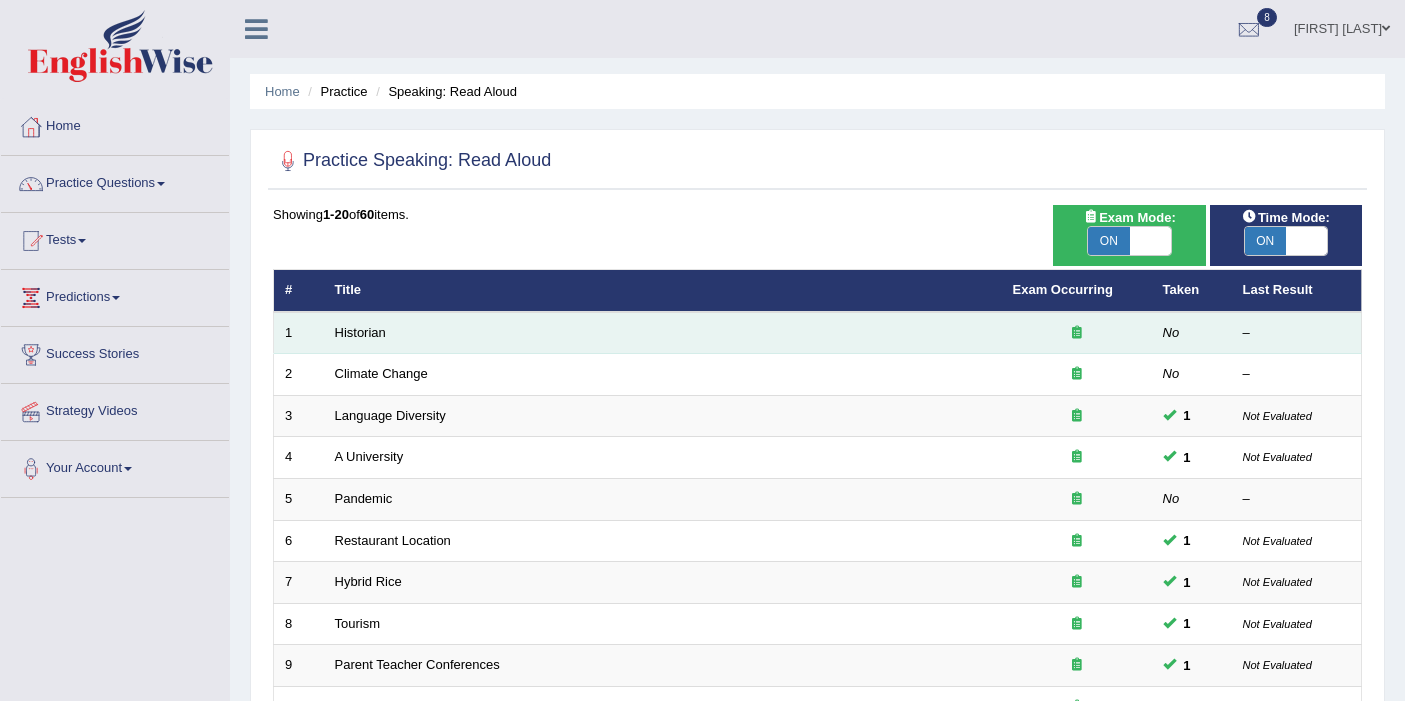 scroll, scrollTop: 0, scrollLeft: 0, axis: both 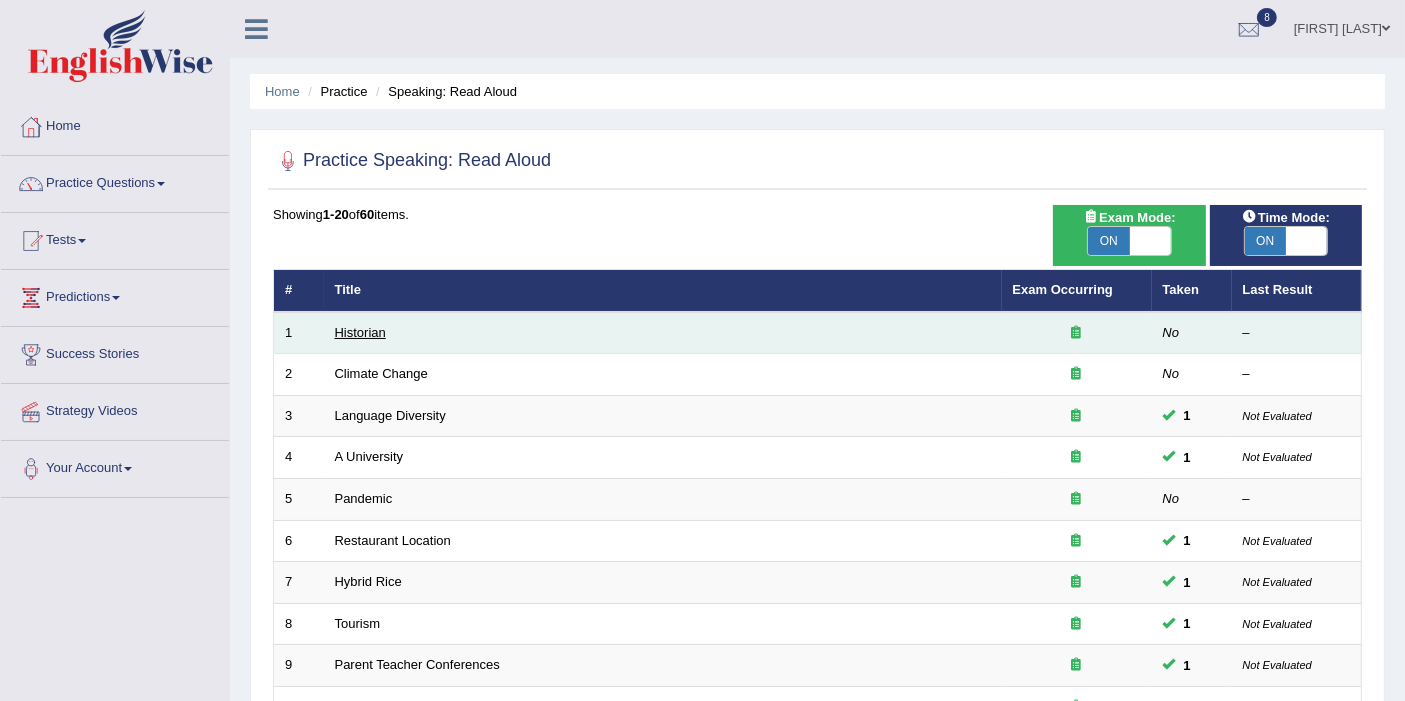 click on "Historian" at bounding box center [360, 332] 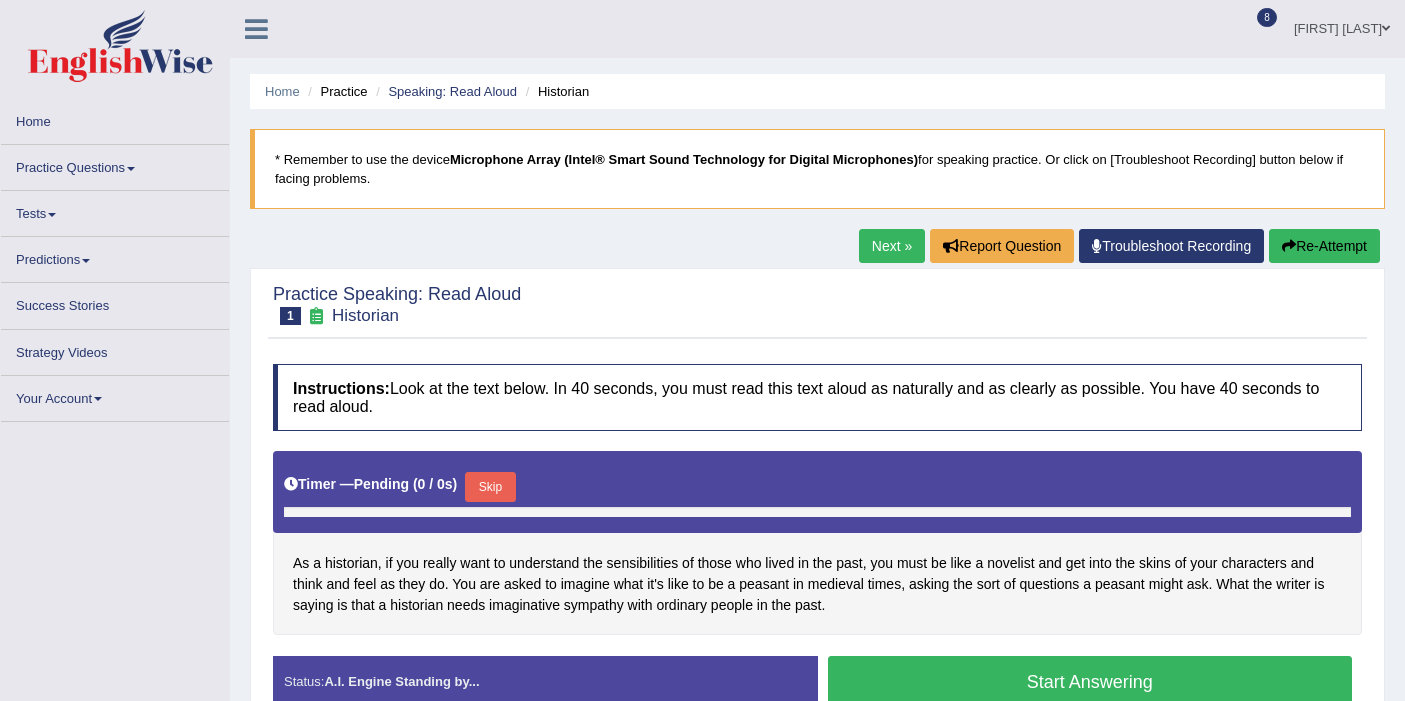 scroll, scrollTop: 0, scrollLeft: 0, axis: both 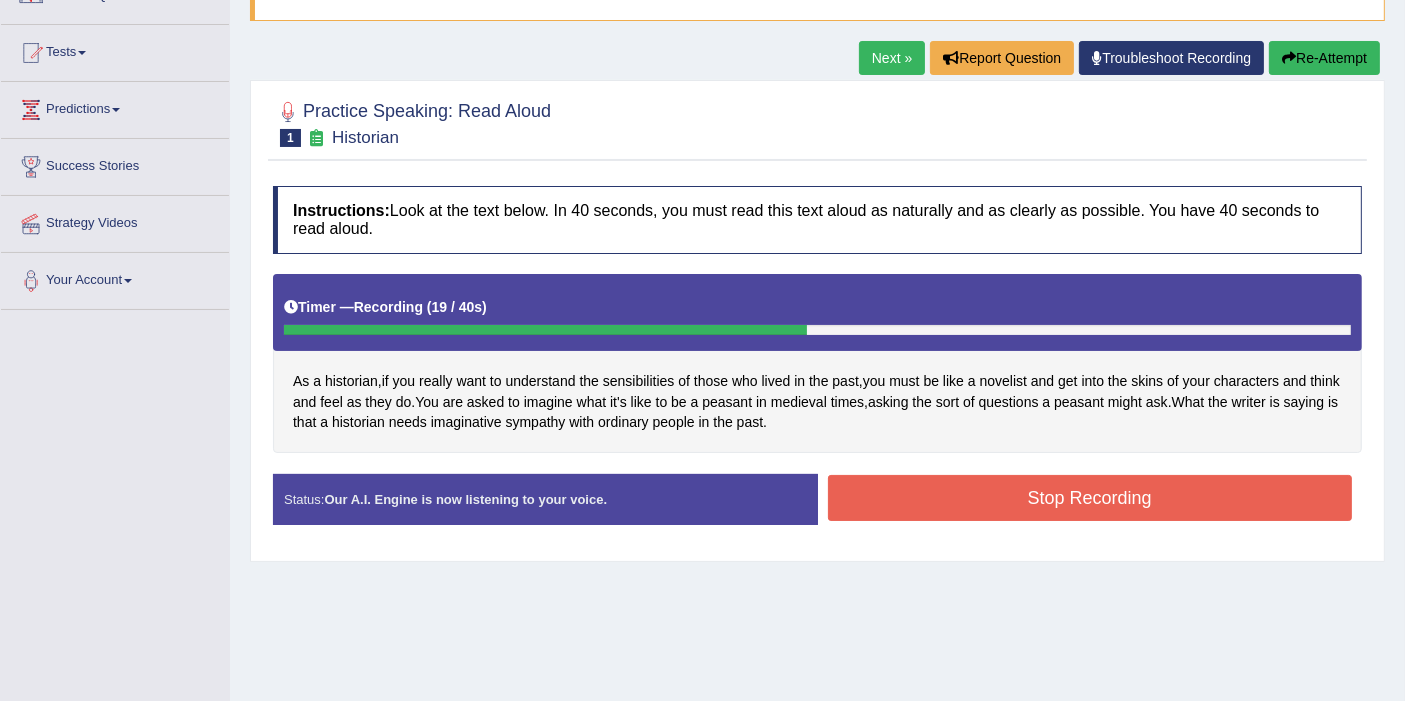 click on "Stop Recording" at bounding box center [1090, 498] 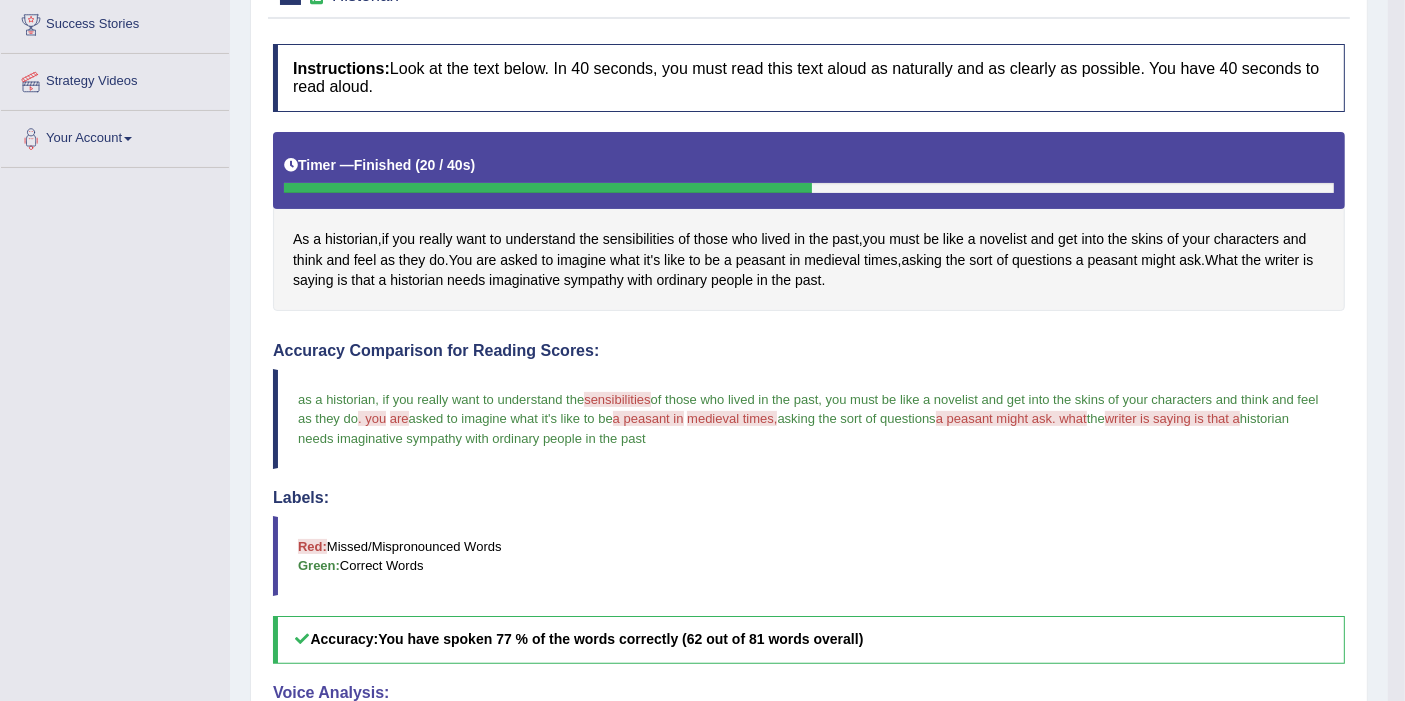scroll, scrollTop: 0, scrollLeft: 0, axis: both 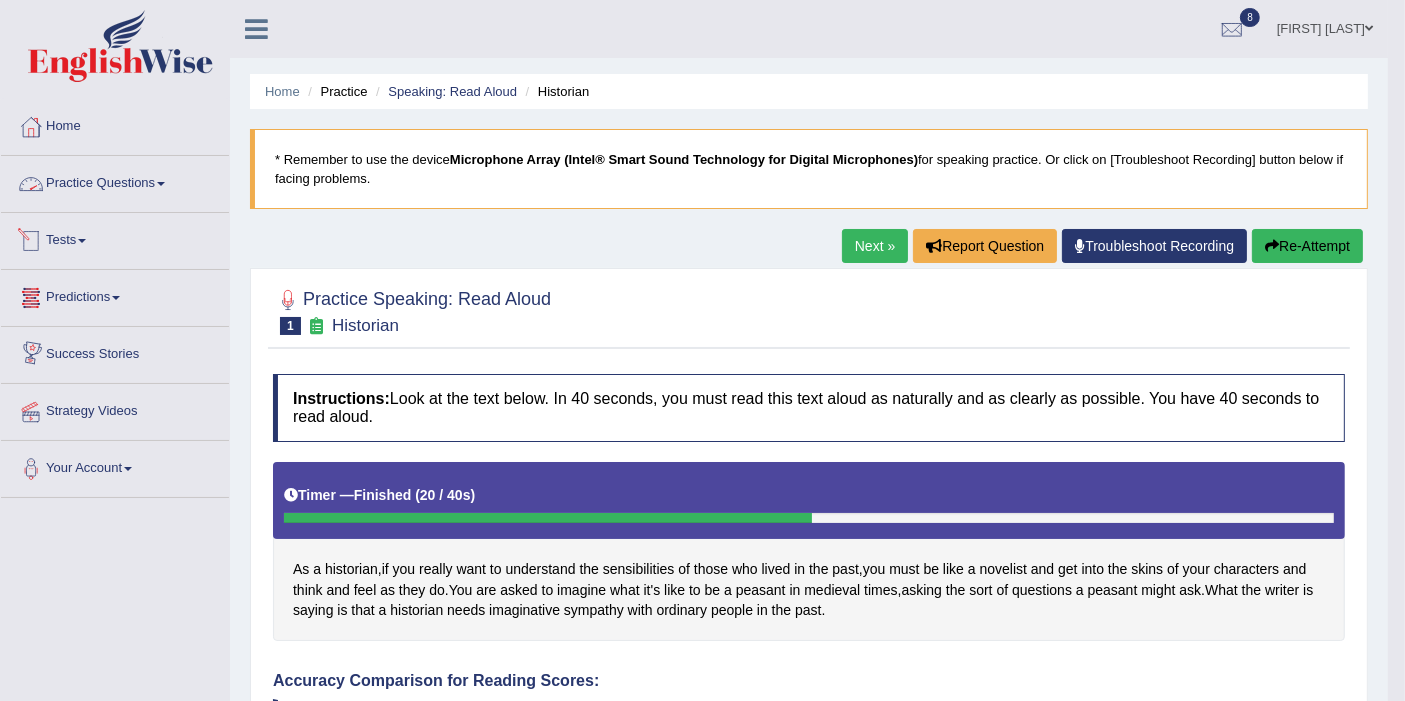 click on "Practice Questions" at bounding box center [115, 181] 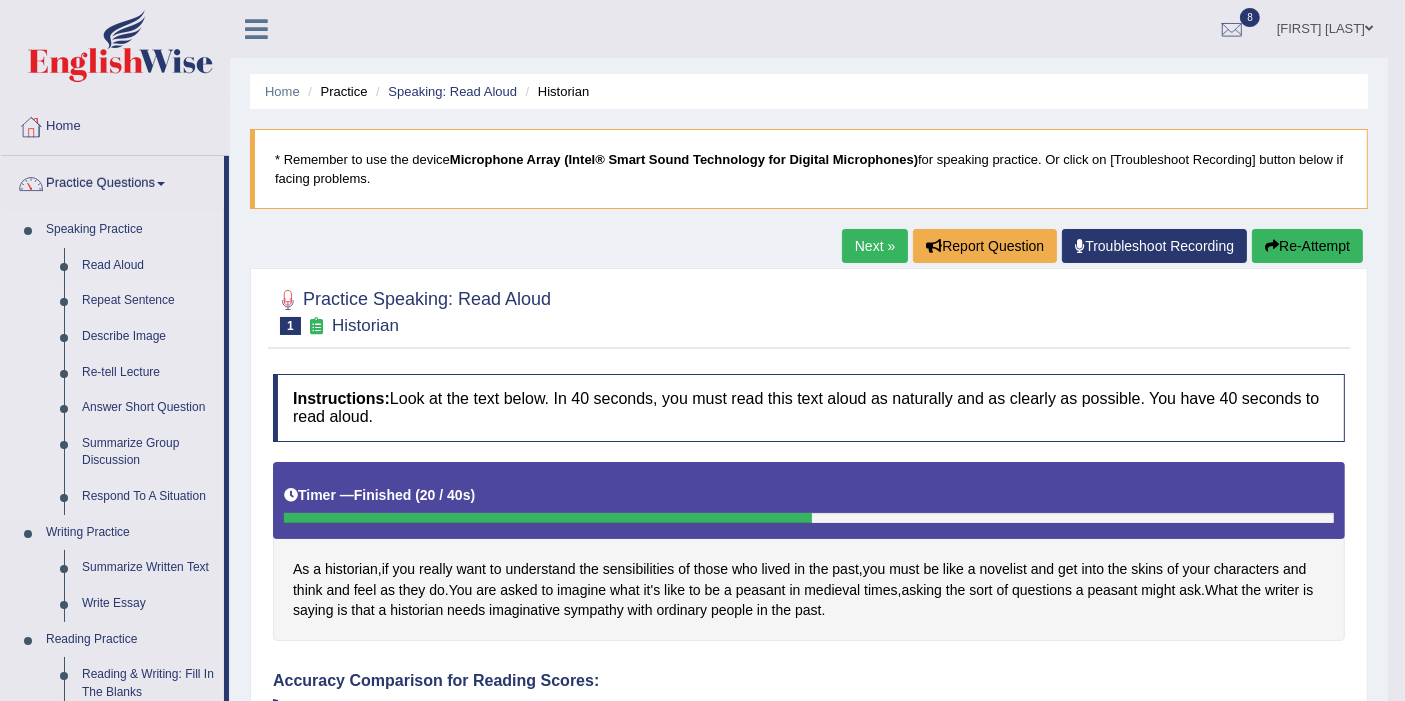 click on "Repeat Sentence" at bounding box center (148, 301) 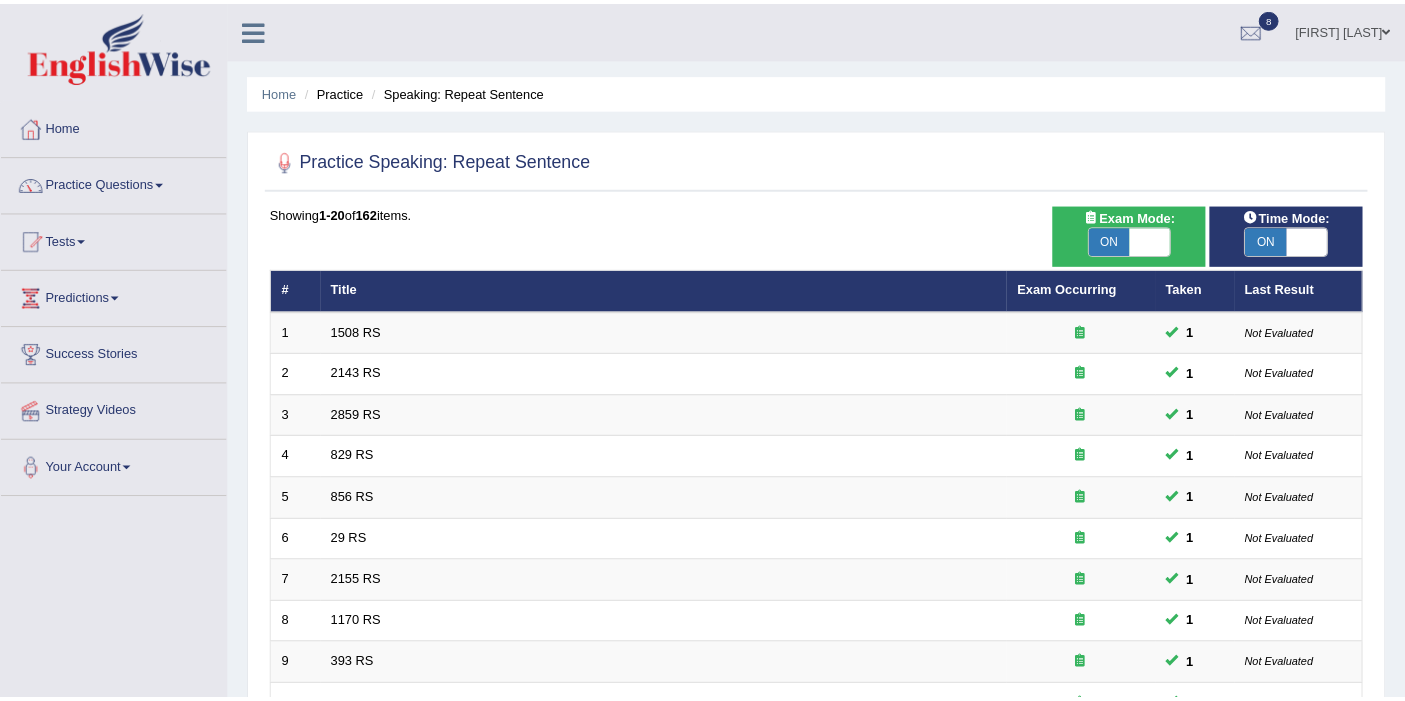 scroll, scrollTop: 0, scrollLeft: 0, axis: both 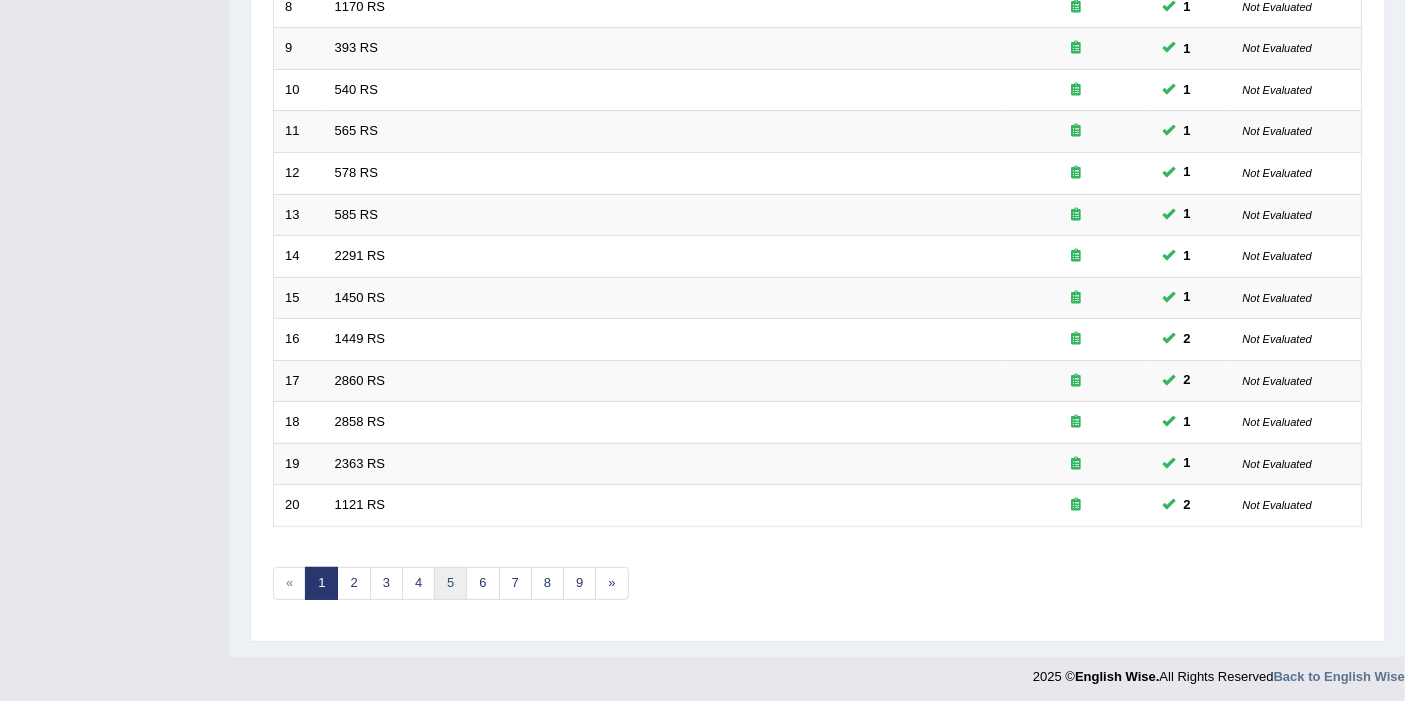 click on "5" at bounding box center [450, 583] 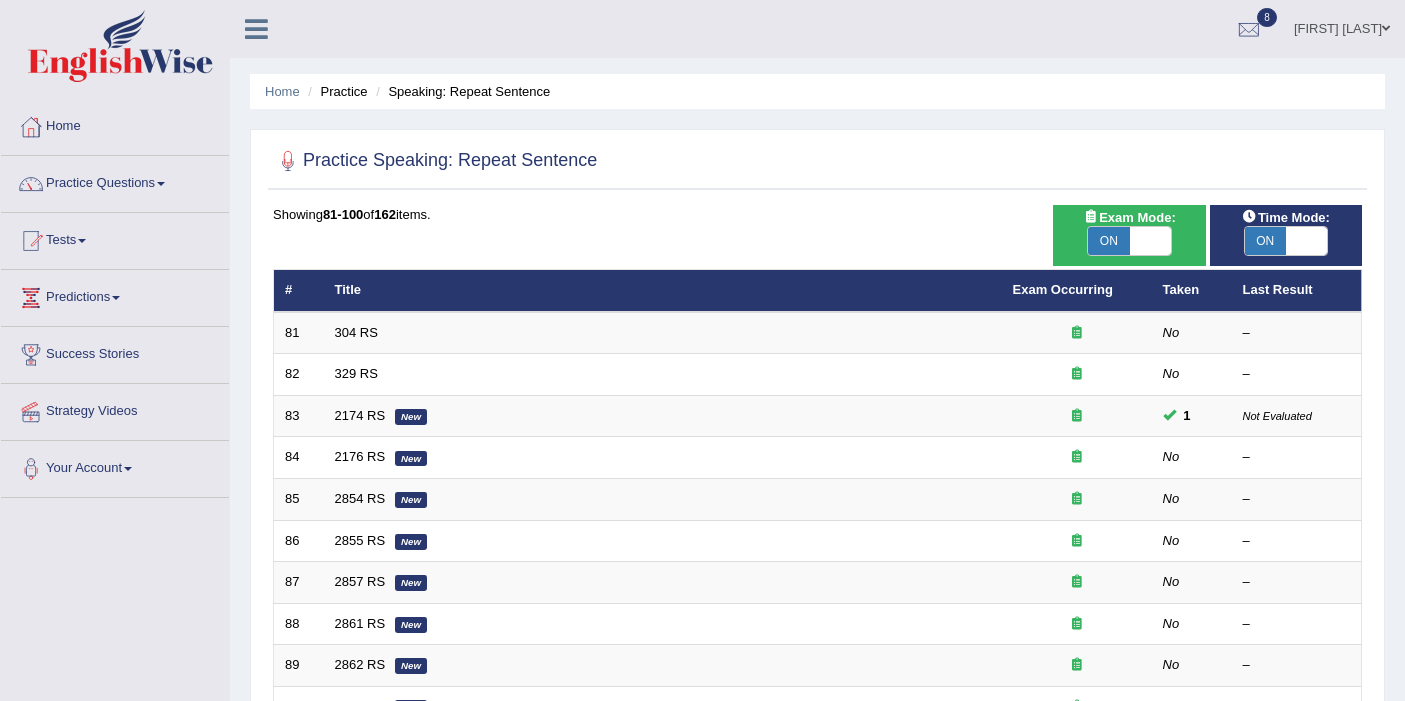 scroll, scrollTop: 0, scrollLeft: 0, axis: both 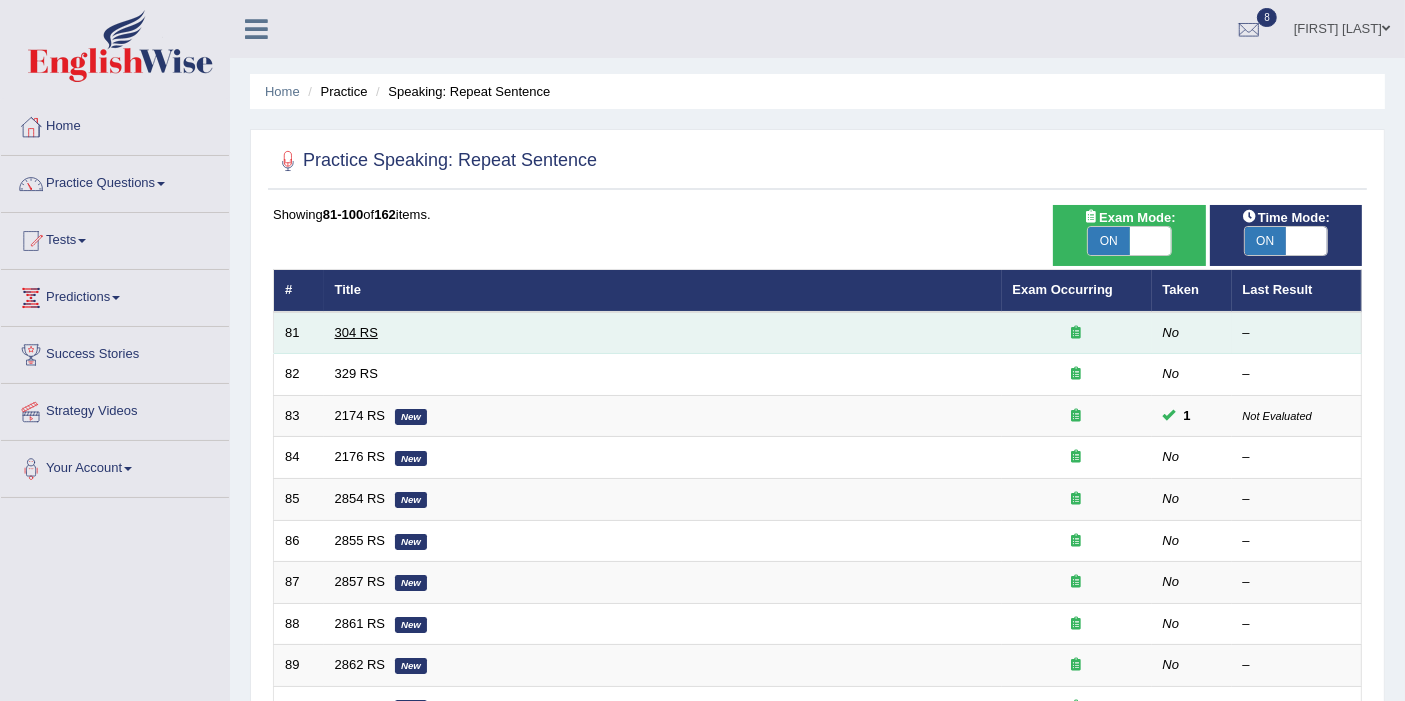 click on "304 RS" at bounding box center [356, 332] 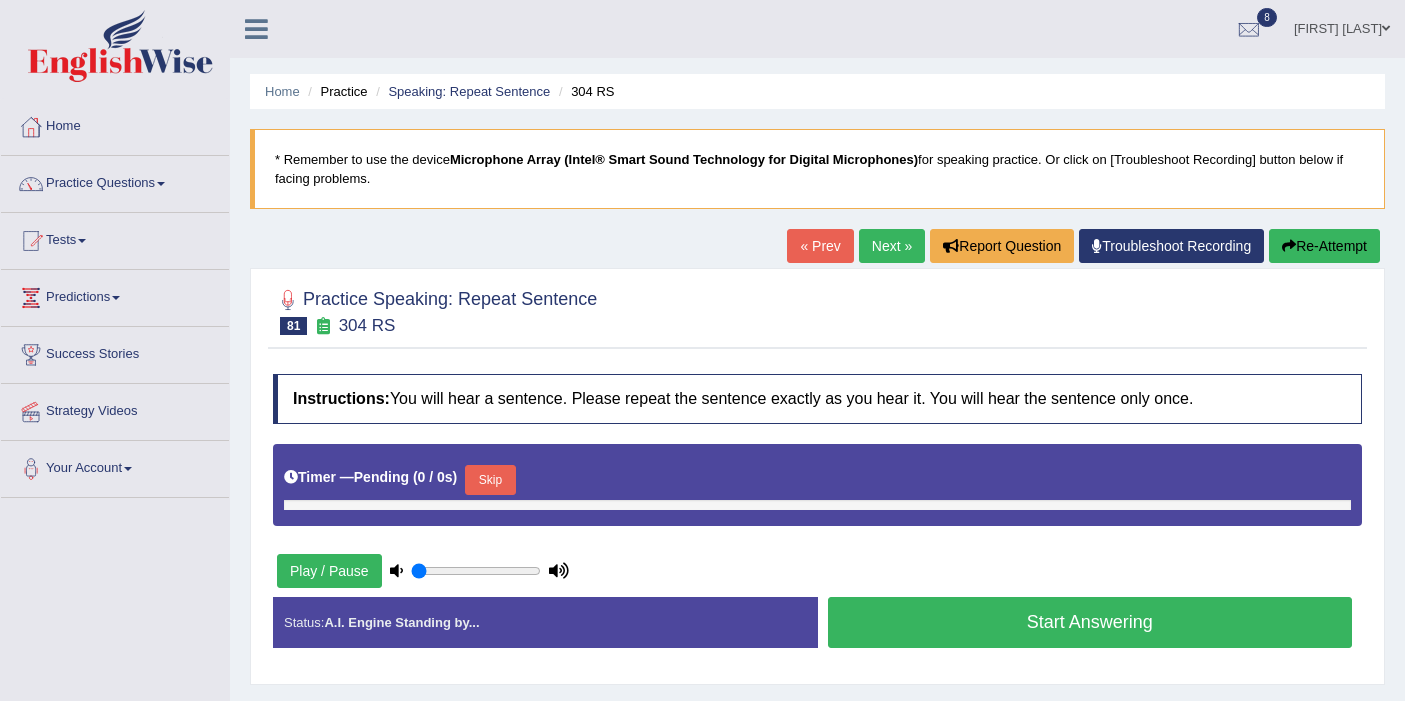 scroll, scrollTop: 0, scrollLeft: 0, axis: both 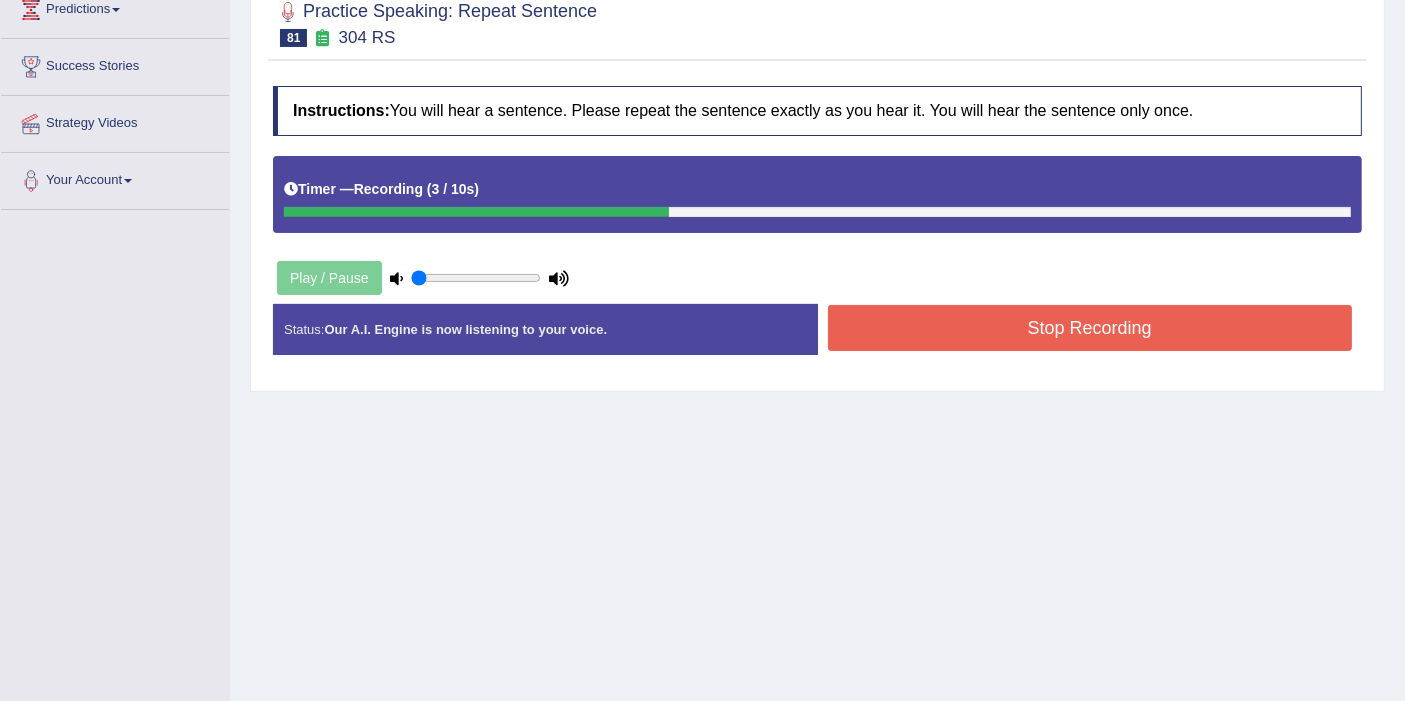 click on "Stop Recording" at bounding box center (1090, 328) 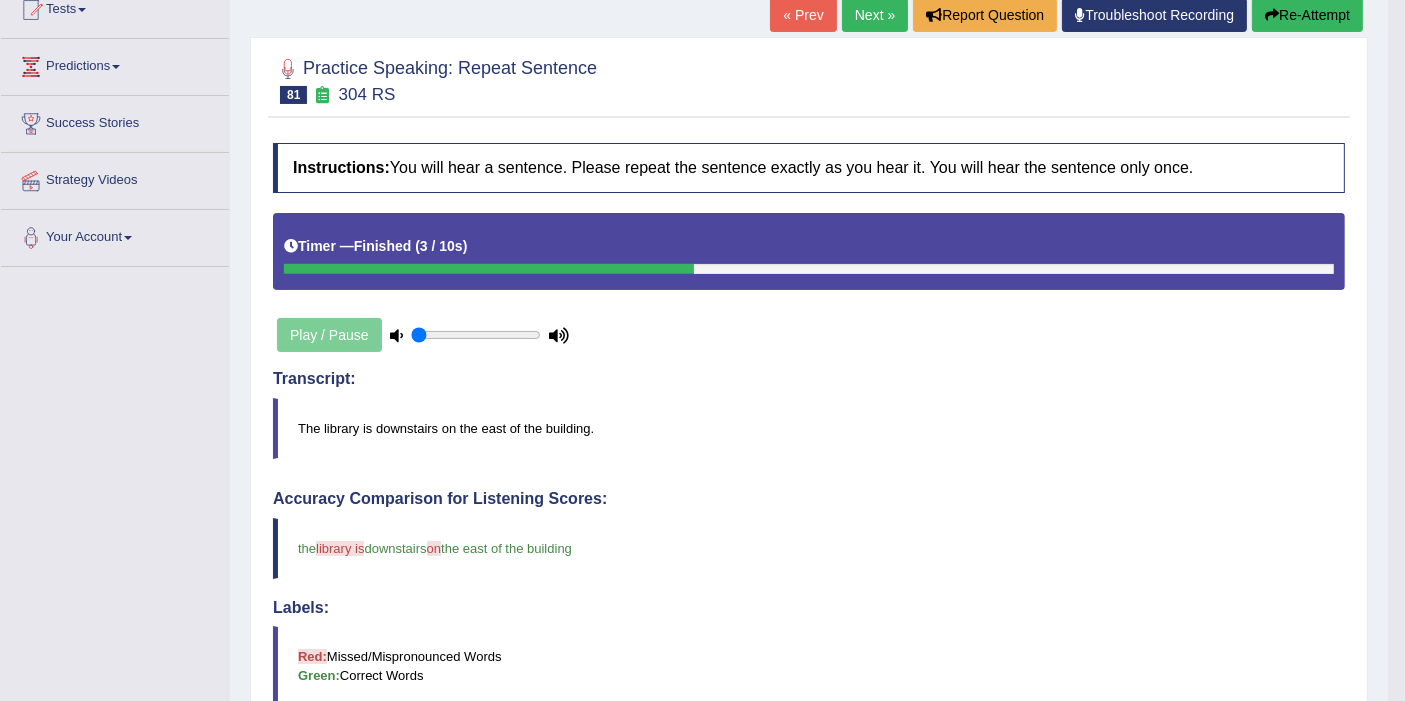 scroll, scrollTop: 0, scrollLeft: 0, axis: both 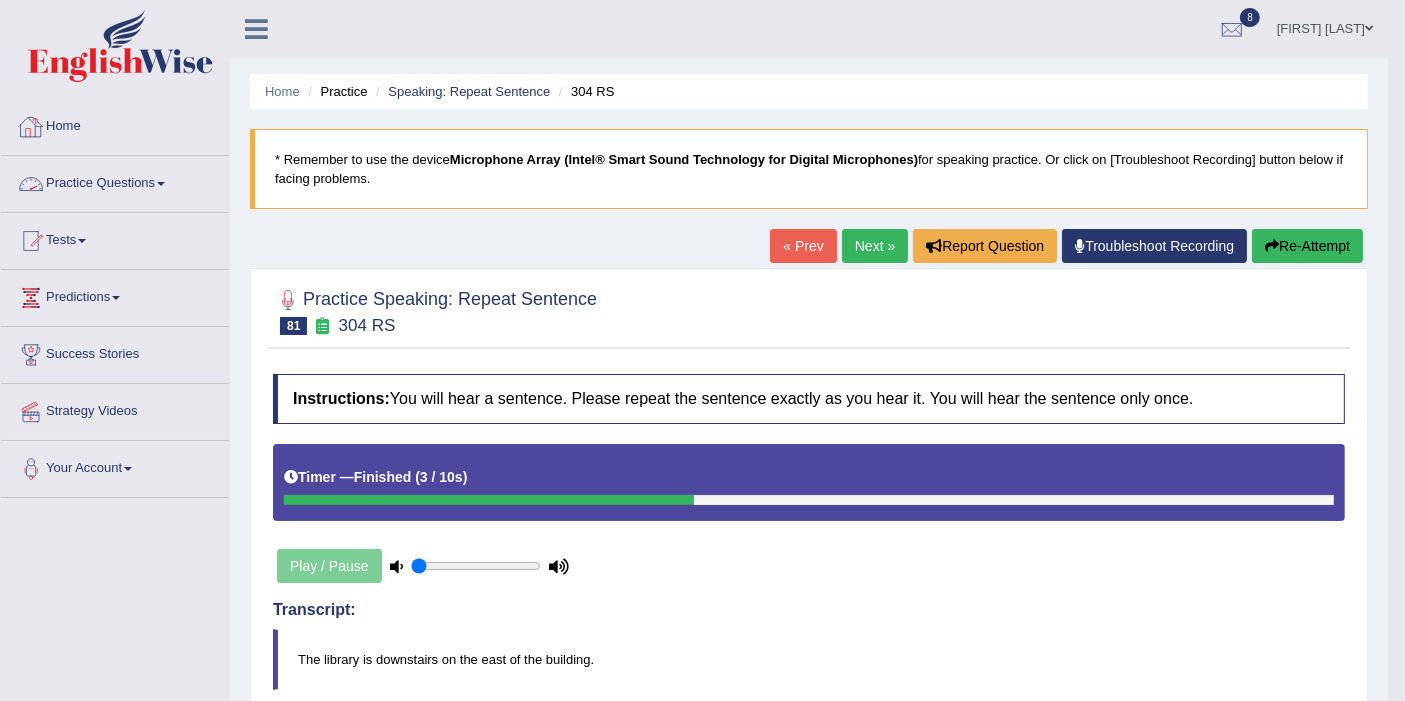 click on "Practice Questions" at bounding box center [115, 181] 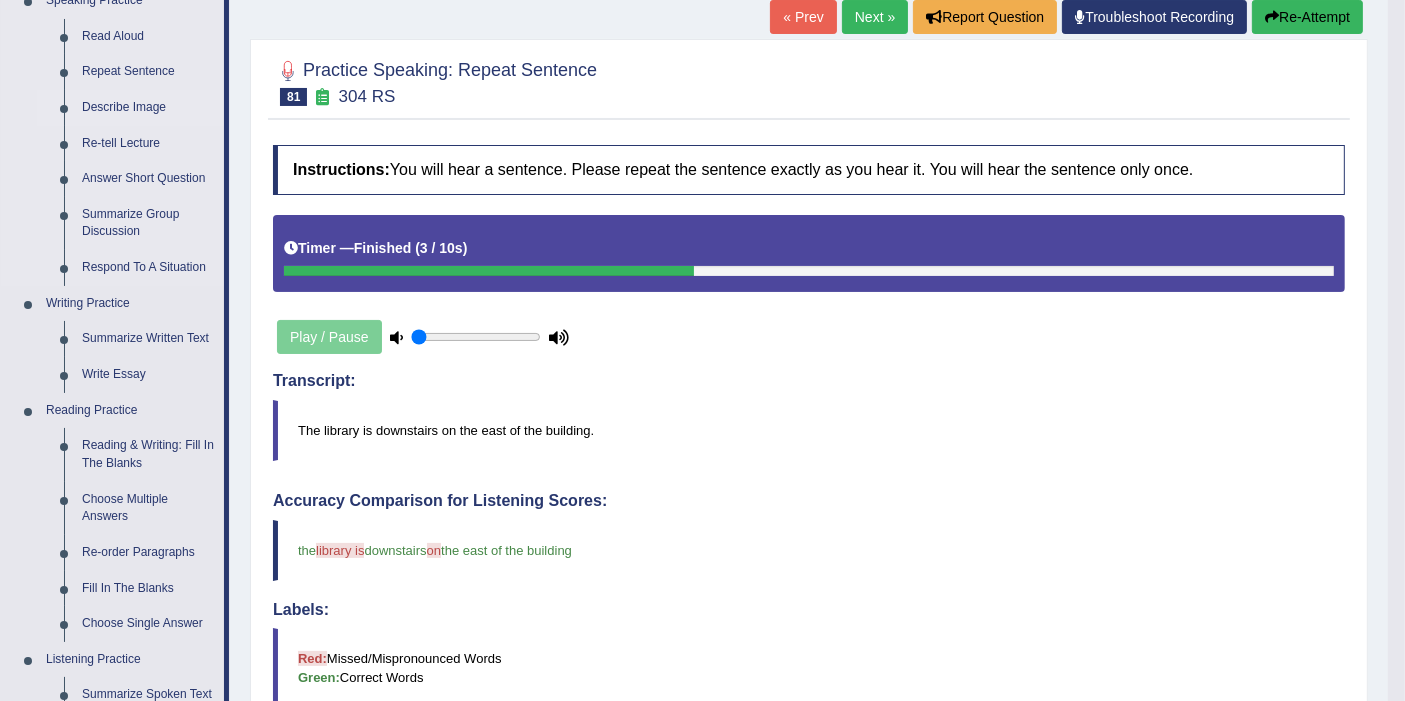 scroll, scrollTop: 0, scrollLeft: 0, axis: both 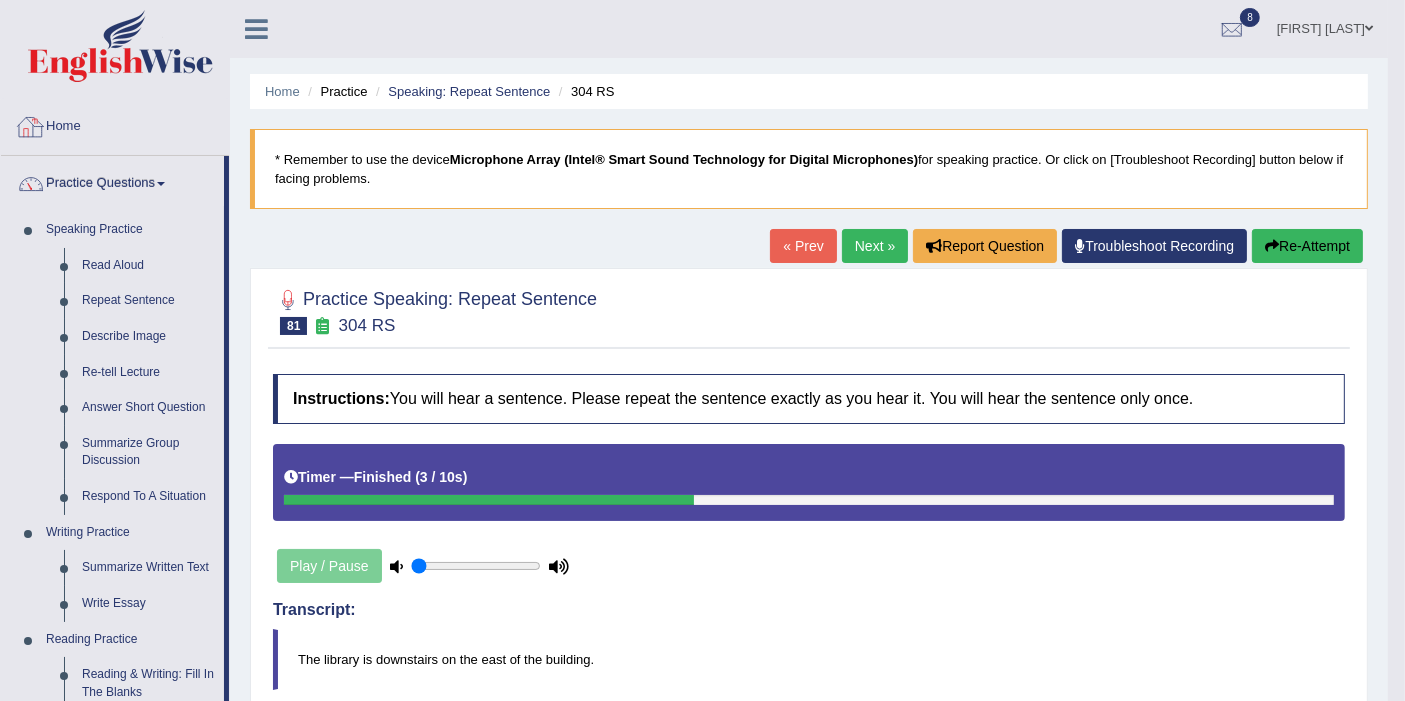 click at bounding box center [120, 46] 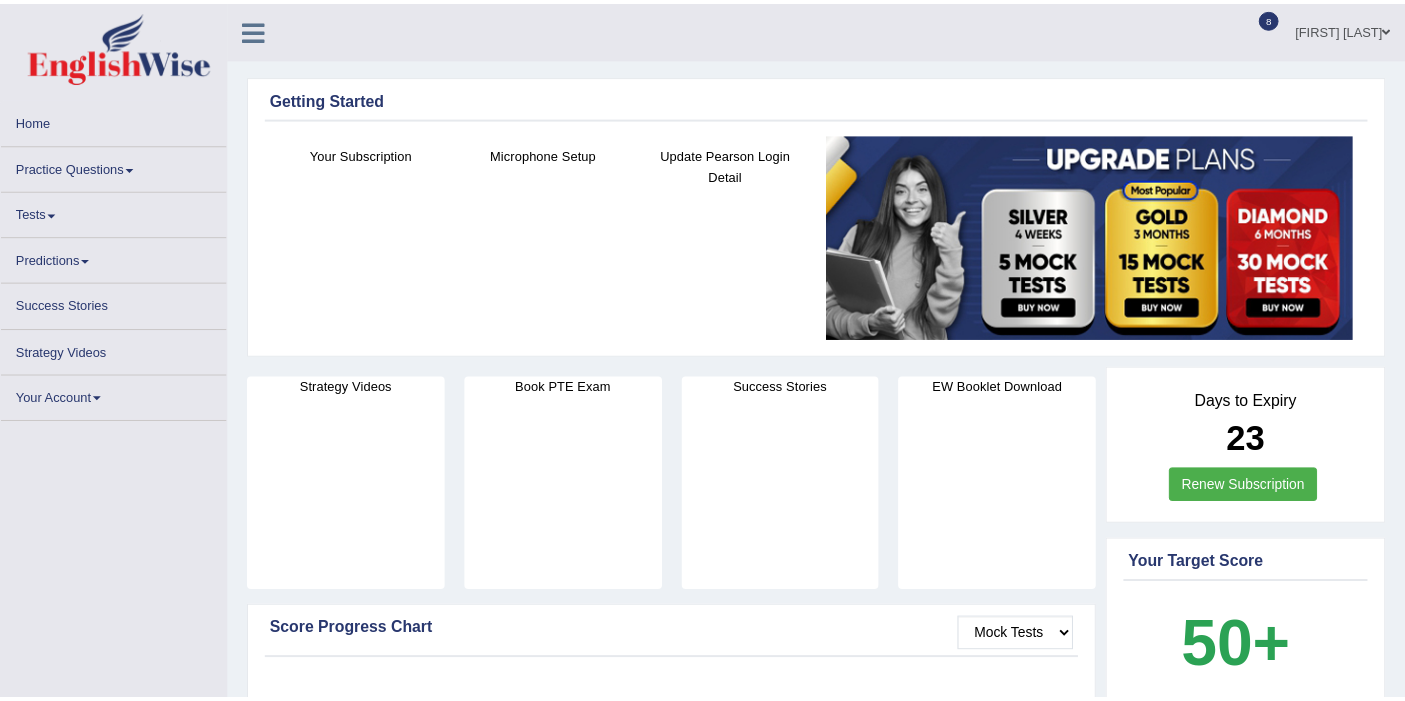 scroll, scrollTop: 0, scrollLeft: 0, axis: both 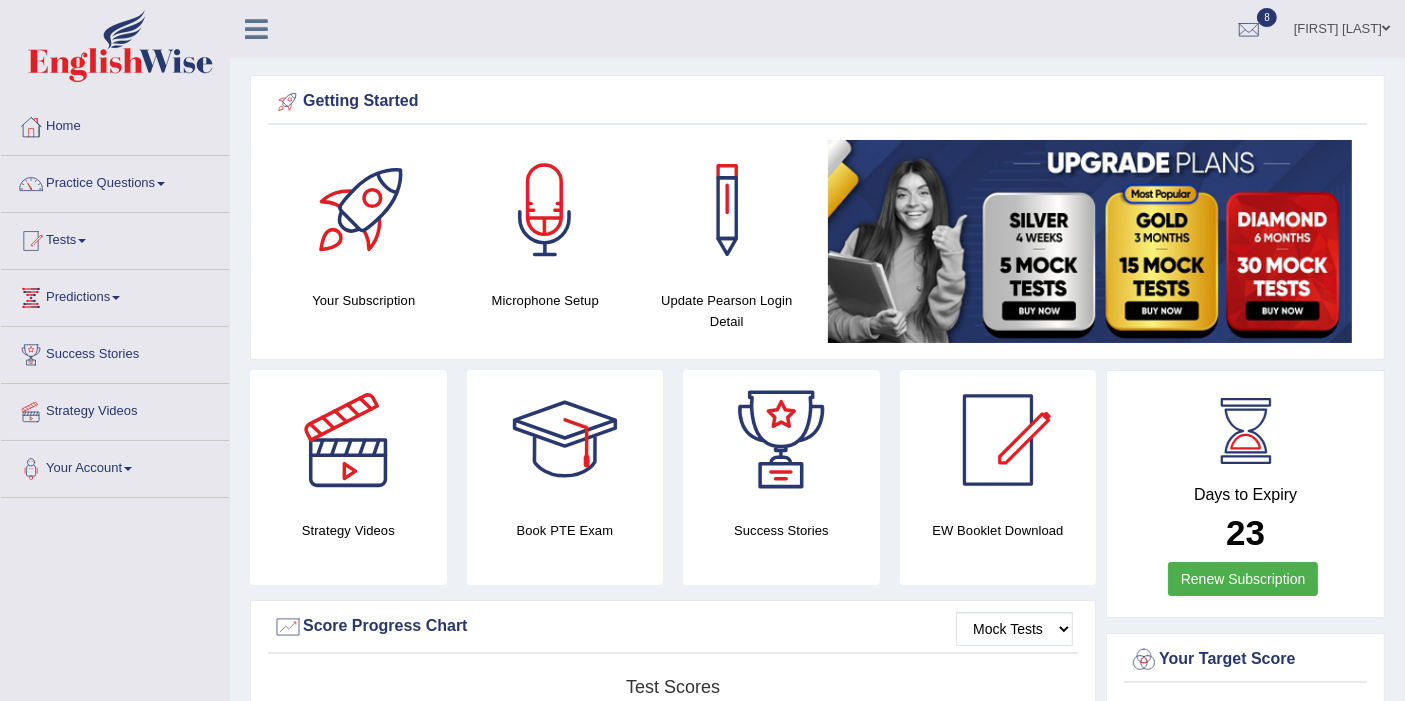 click at bounding box center (120, 46) 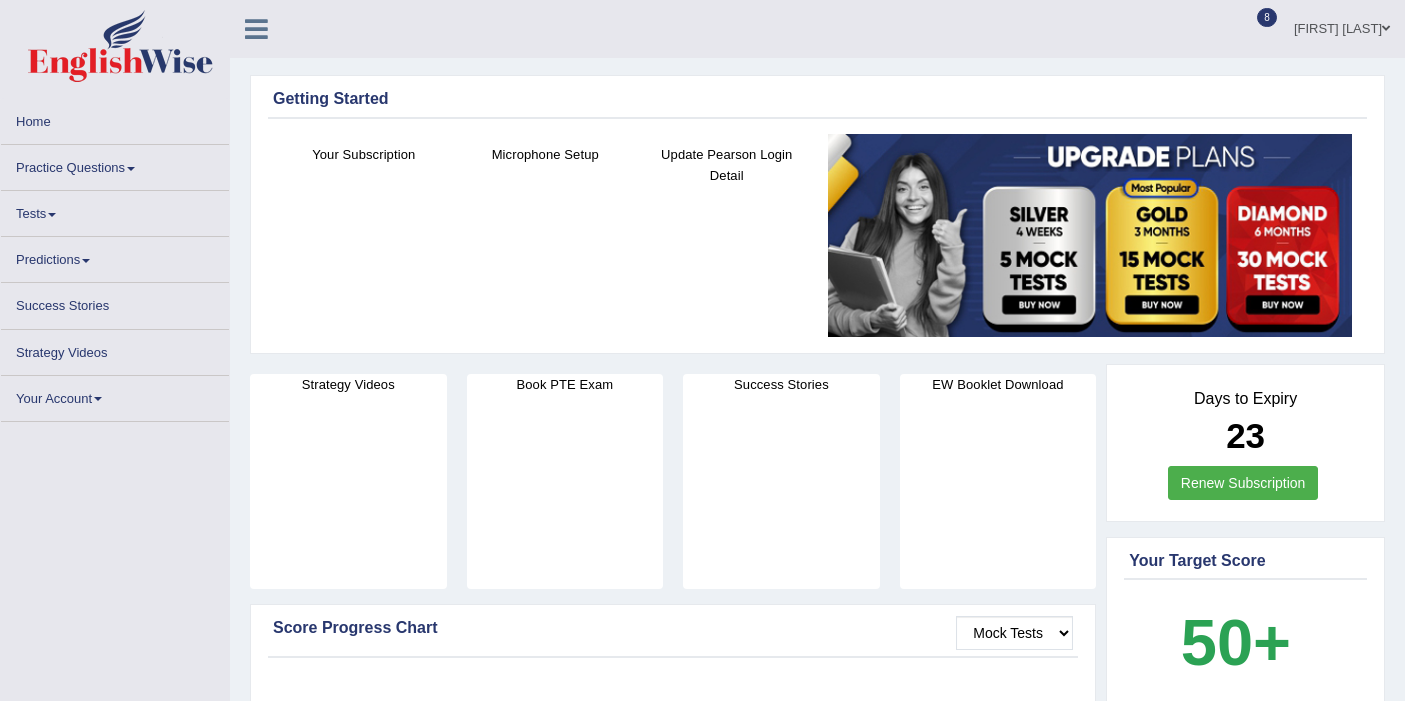 scroll, scrollTop: 0, scrollLeft: 0, axis: both 